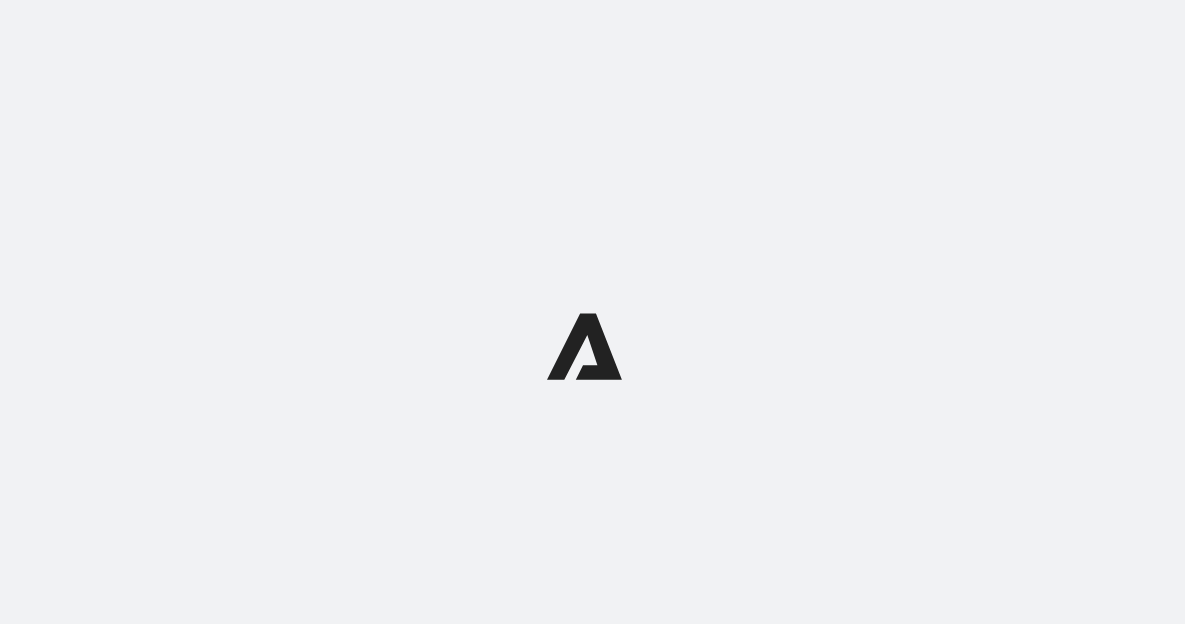 scroll, scrollTop: 0, scrollLeft: 0, axis: both 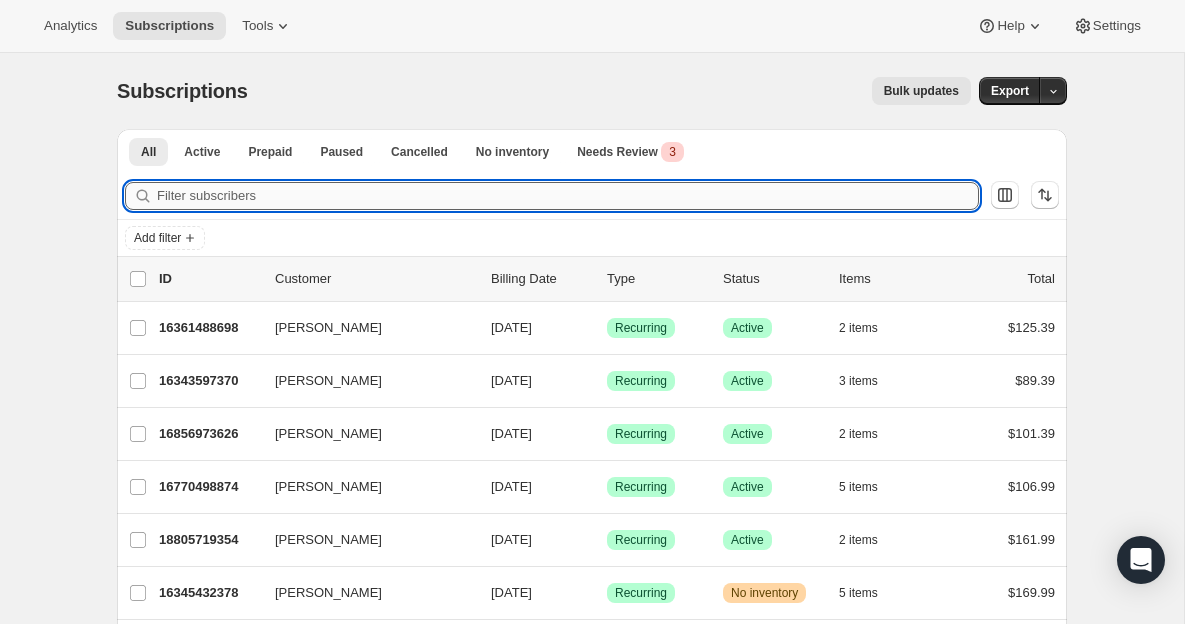 click on "Filter subscribers" at bounding box center [568, 196] 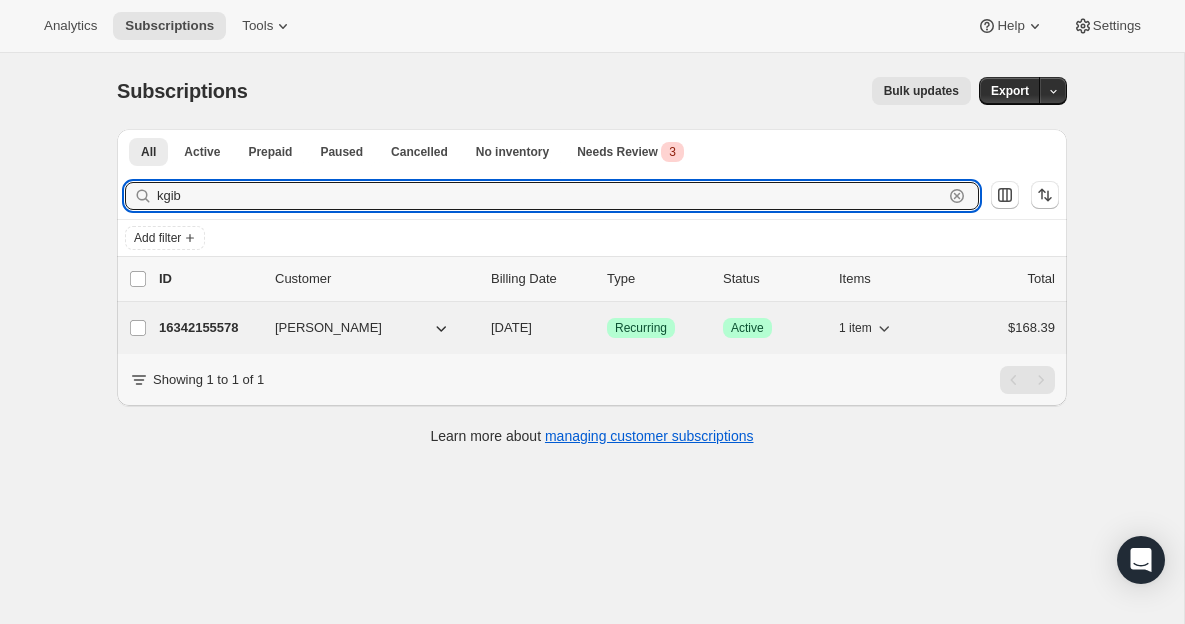 type on "kgib" 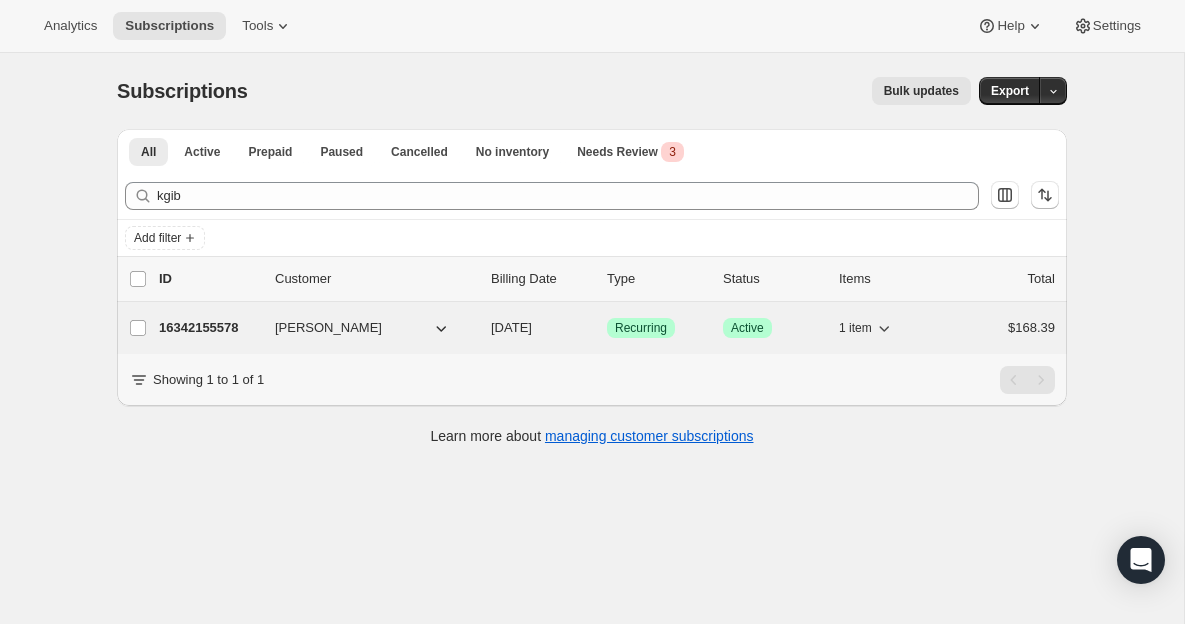 click on "[PERSON_NAME]" at bounding box center (328, 328) 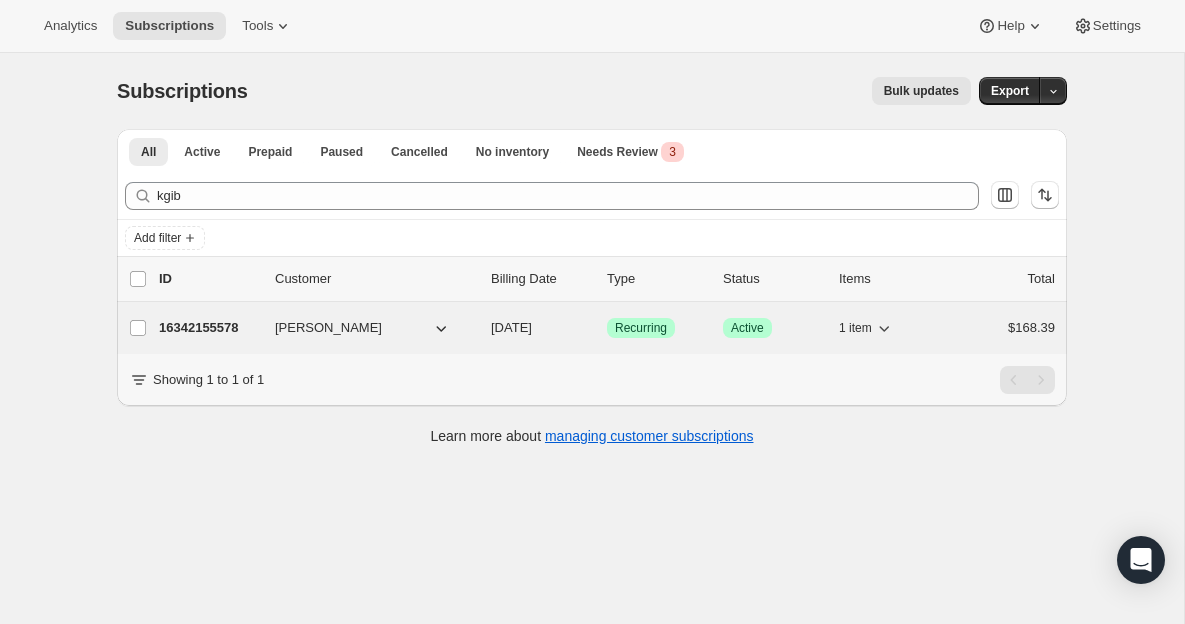 click on "16342155578" at bounding box center (209, 328) 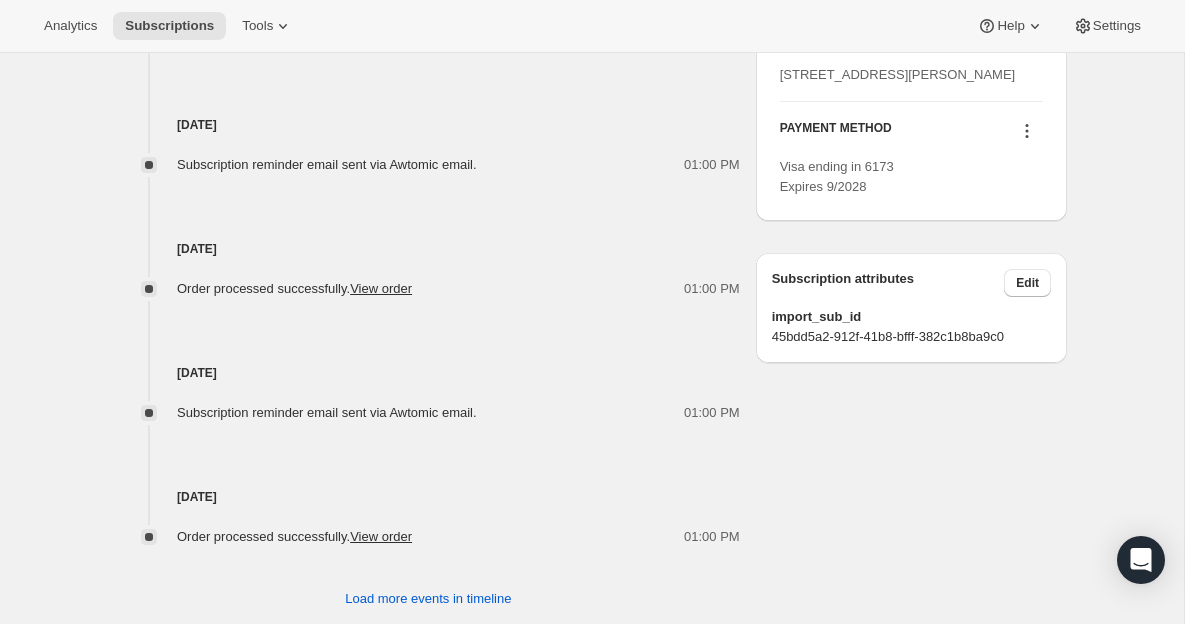 scroll, scrollTop: 1008, scrollLeft: 0, axis: vertical 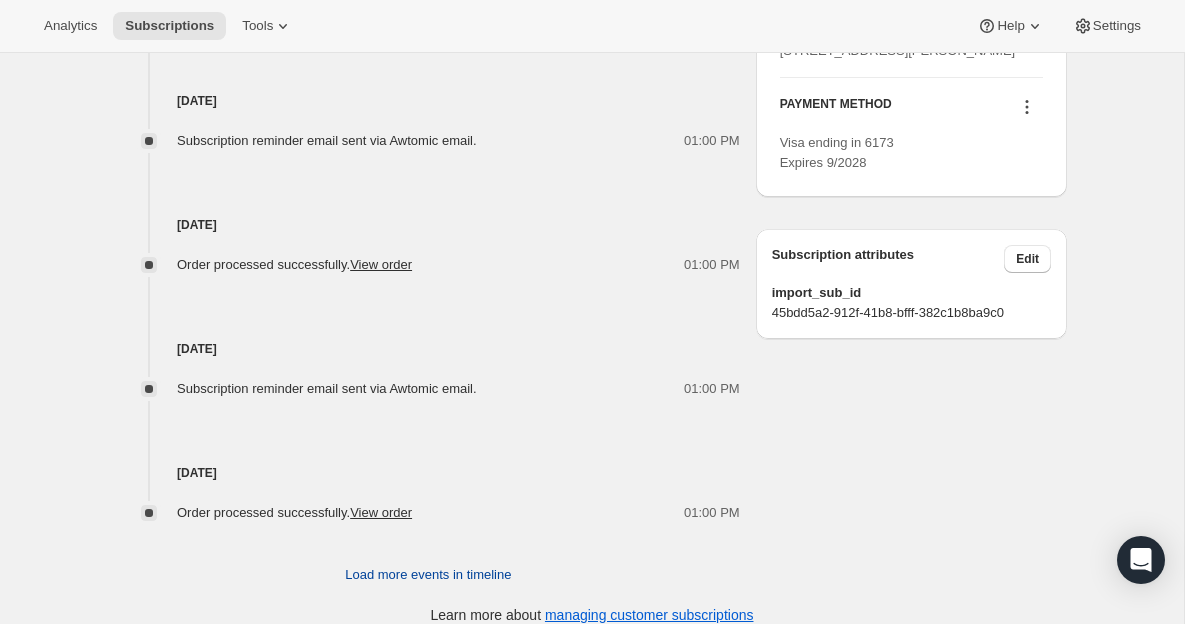 click on "Load more events in timeline" at bounding box center [428, 575] 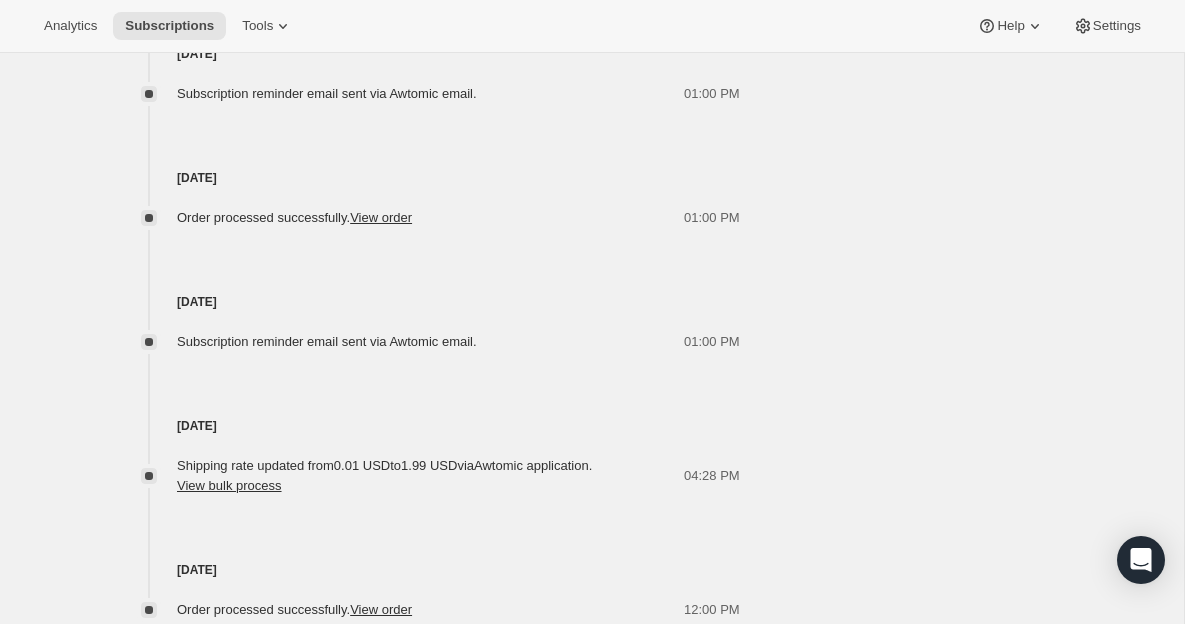 scroll, scrollTop: 1648, scrollLeft: 0, axis: vertical 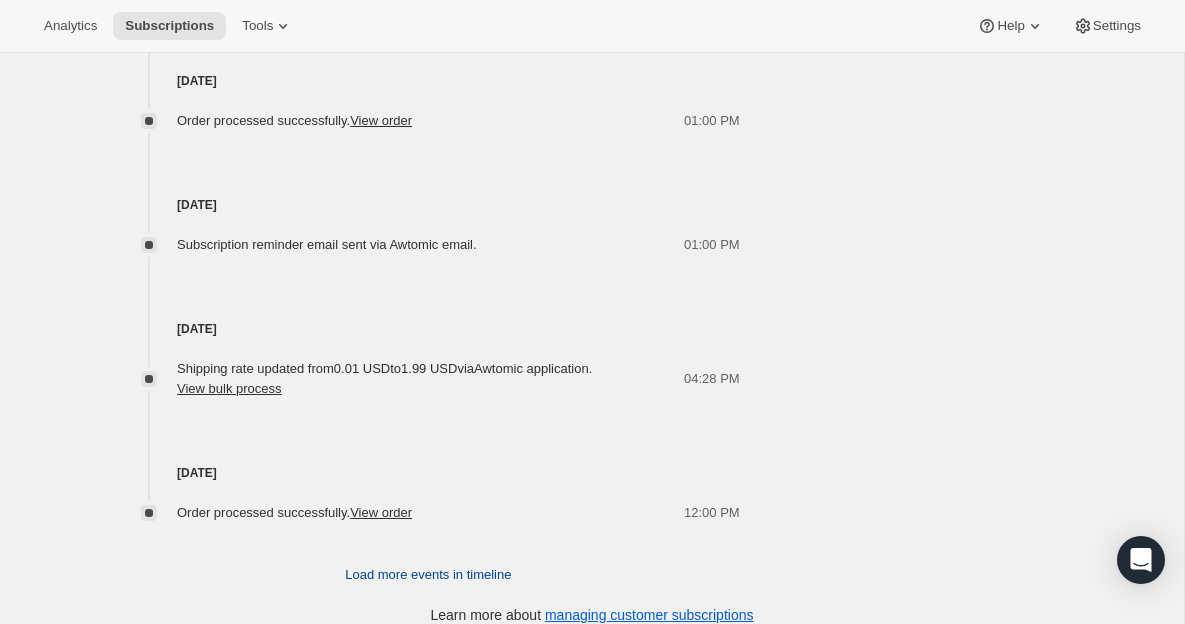 click on "Load more events in timeline" at bounding box center (428, 575) 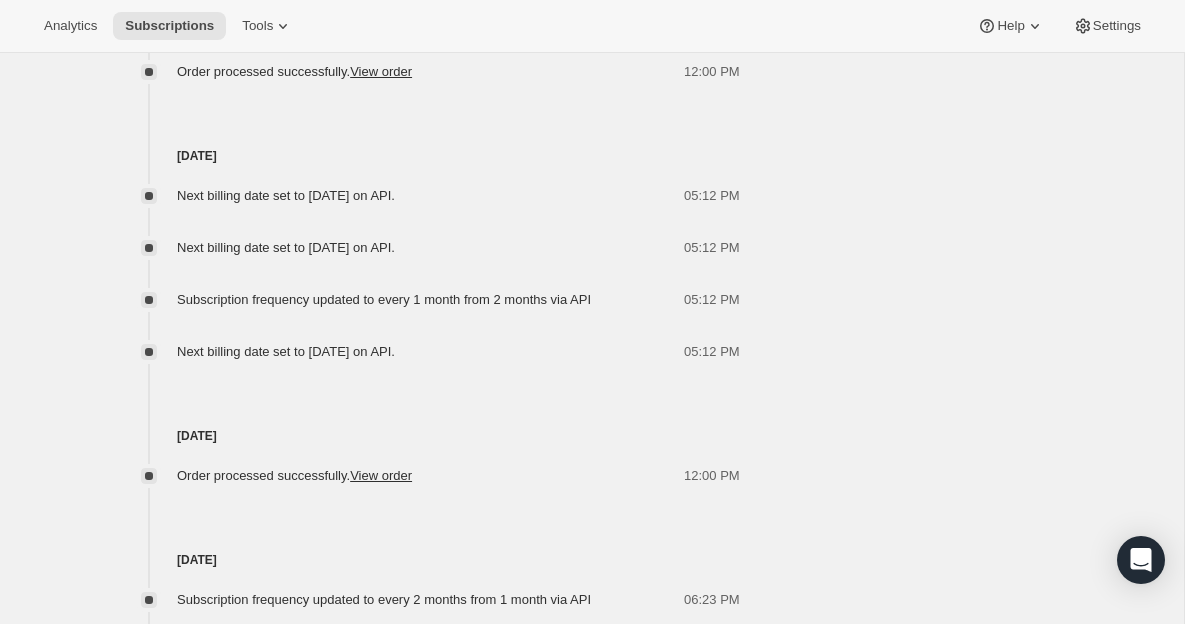 scroll, scrollTop: 2476, scrollLeft: 0, axis: vertical 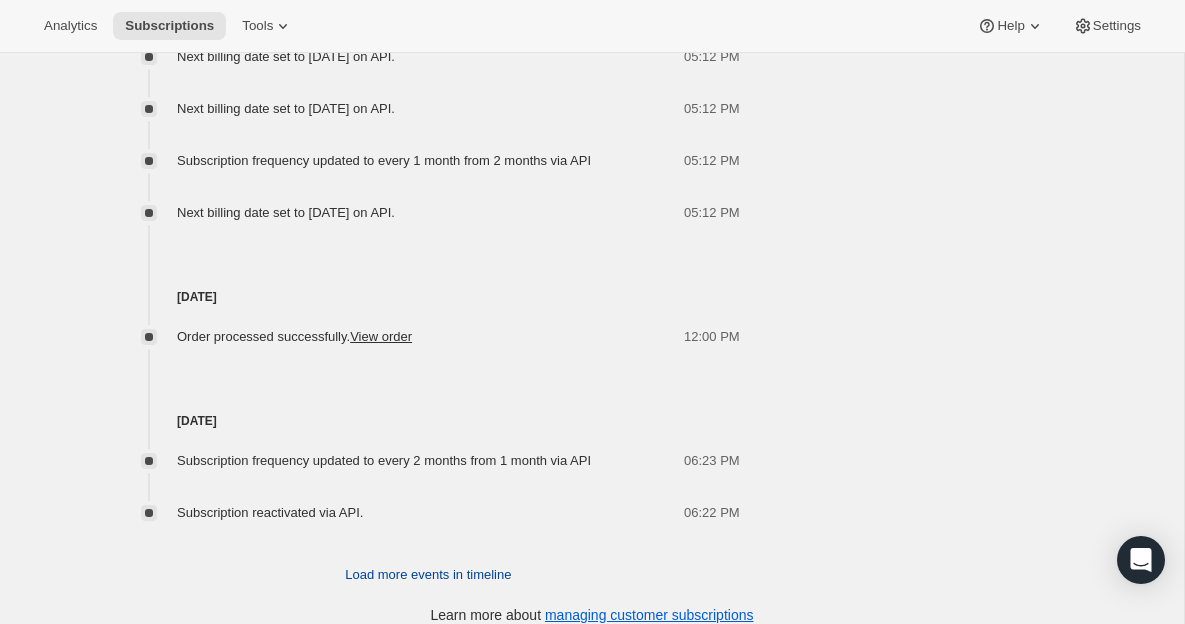 click on "Load more events in timeline" at bounding box center (428, 575) 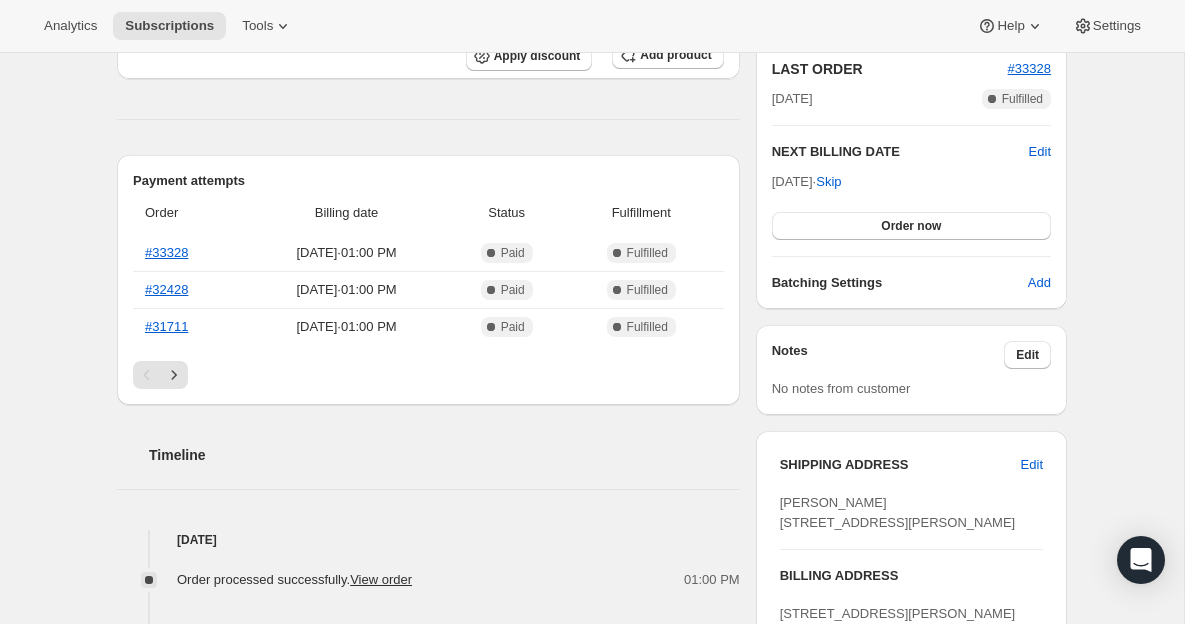 scroll, scrollTop: 0, scrollLeft: 0, axis: both 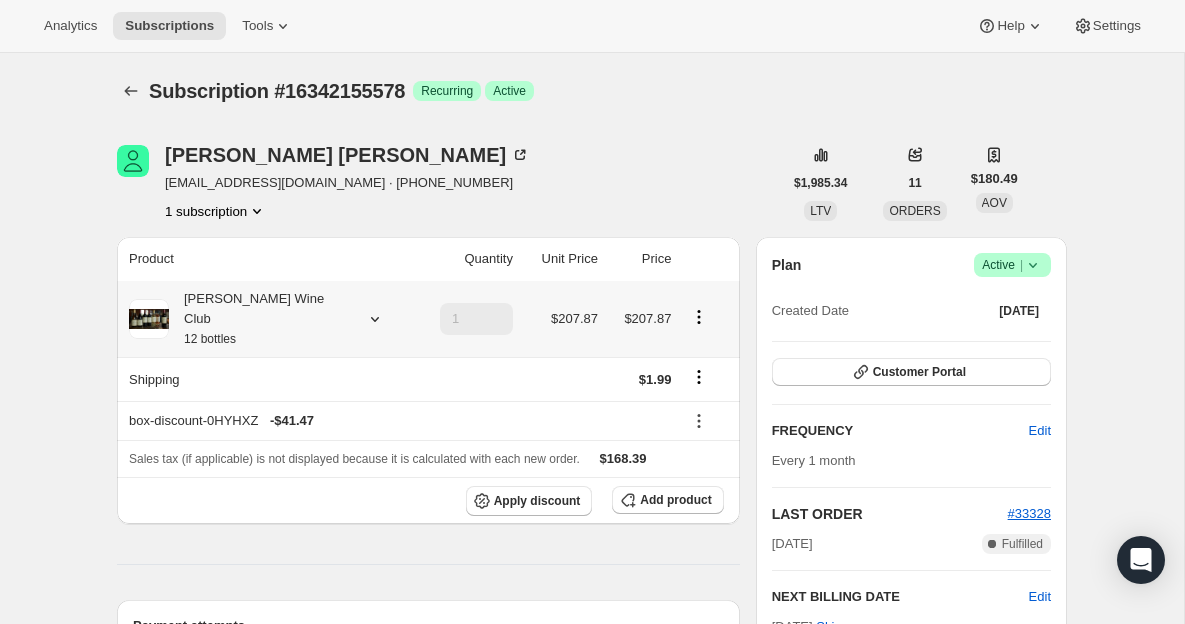 click 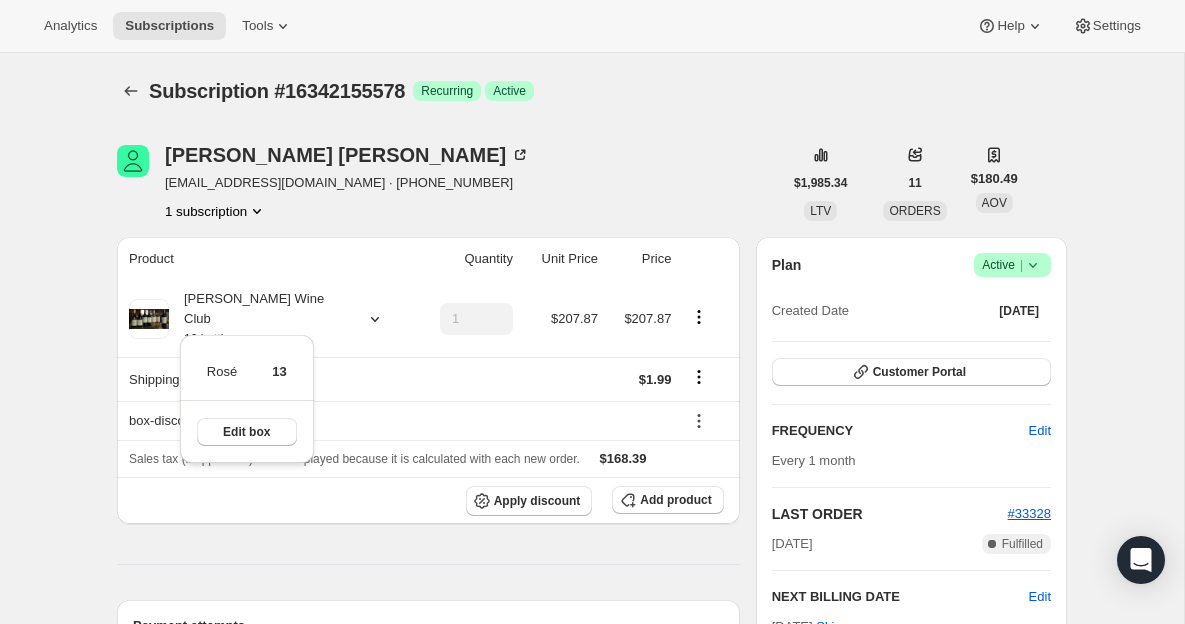 click on "Product" at bounding box center (265, 259) 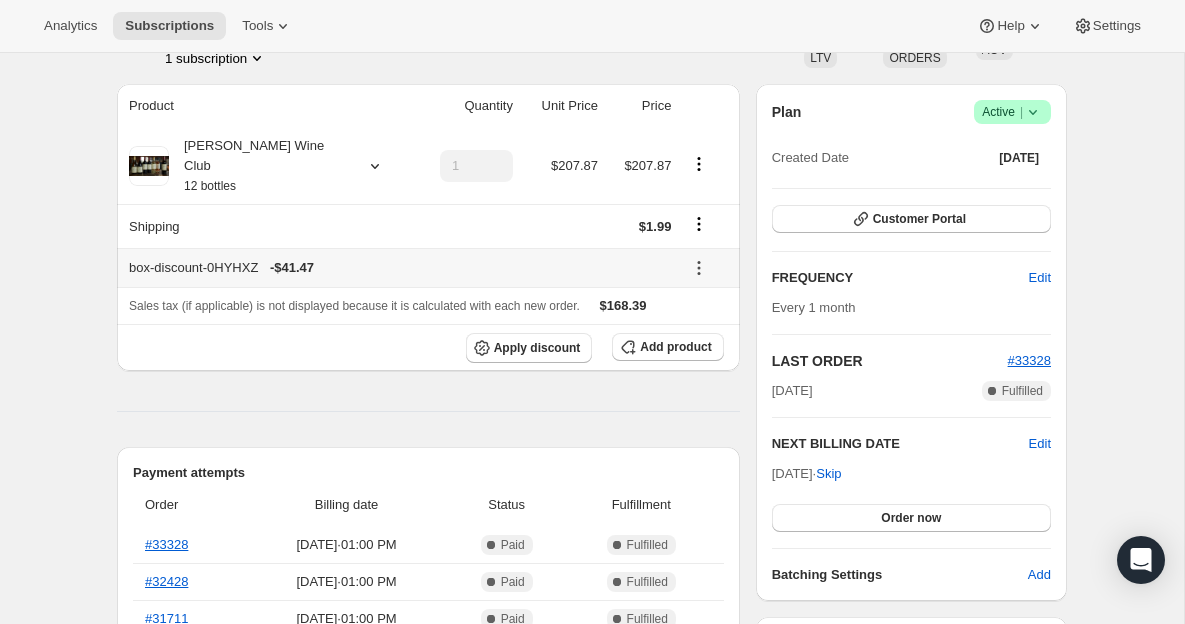 scroll, scrollTop: 0, scrollLeft: 0, axis: both 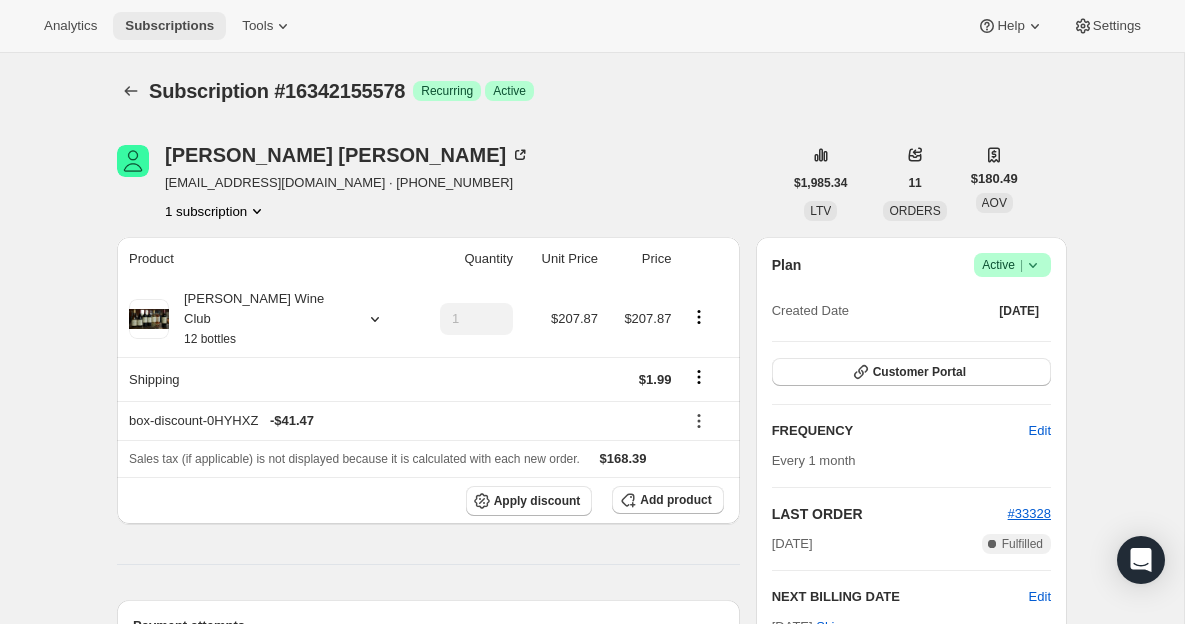 click on "Subscriptions" at bounding box center (169, 26) 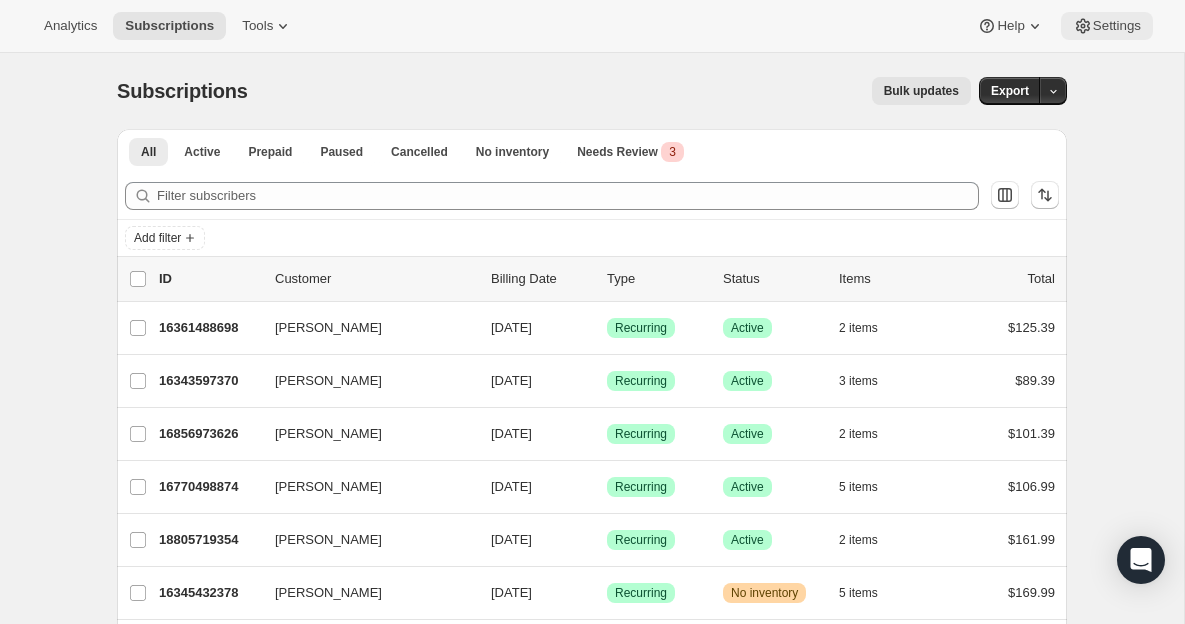click on "Settings" at bounding box center (1117, 26) 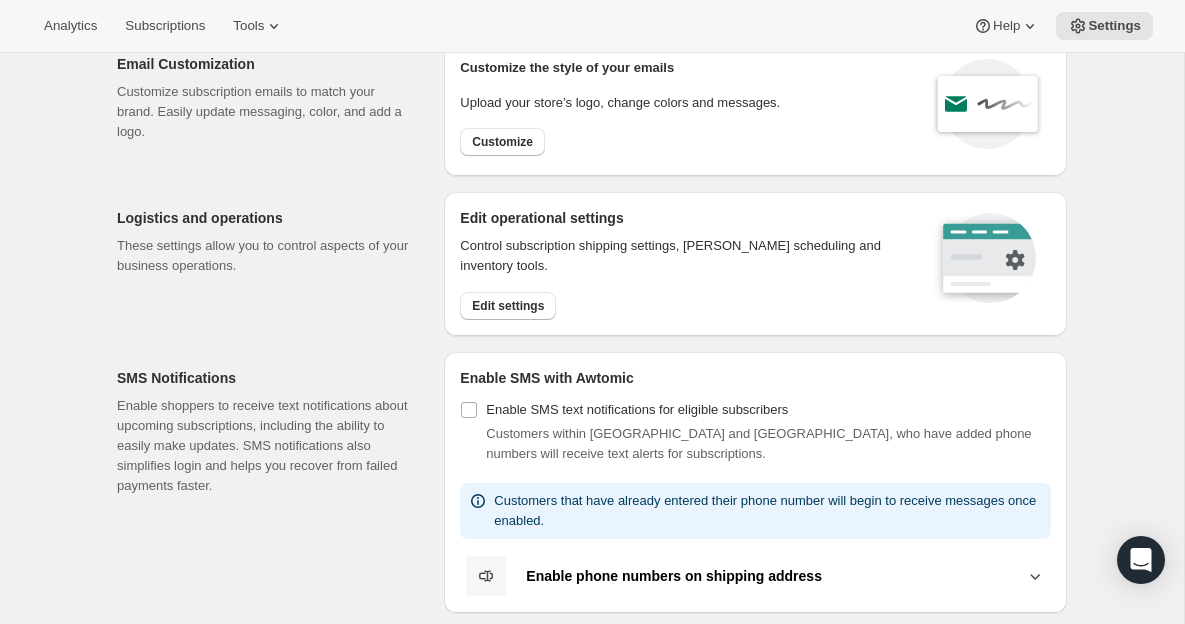 scroll, scrollTop: 0, scrollLeft: 0, axis: both 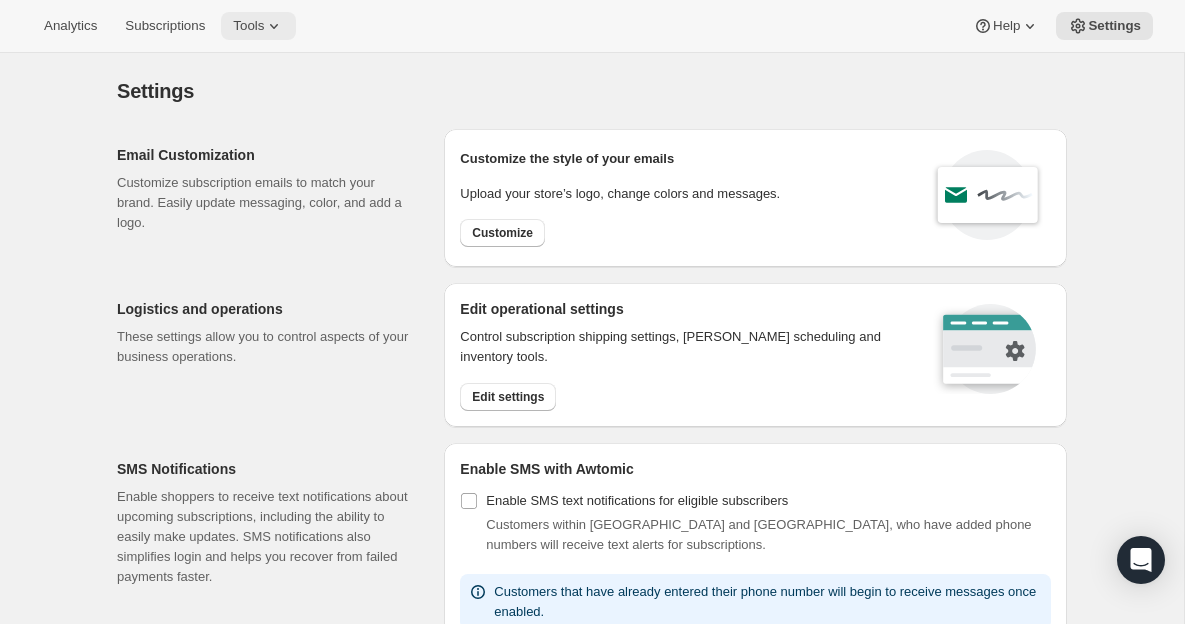 click 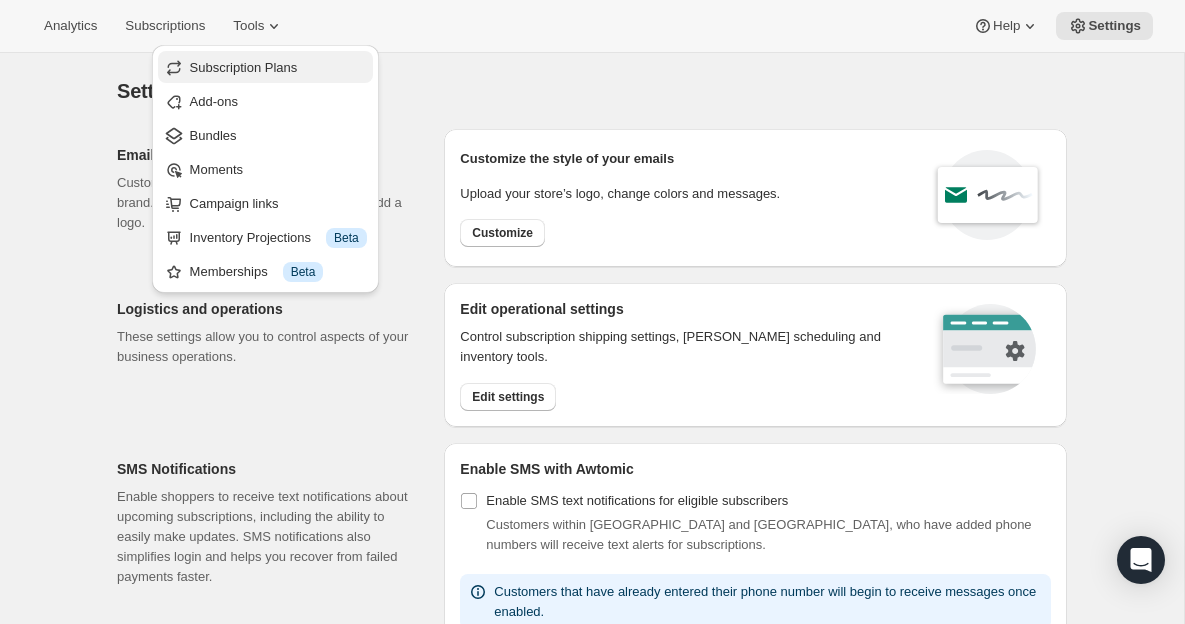 click on "Subscription Plans" at bounding box center (244, 67) 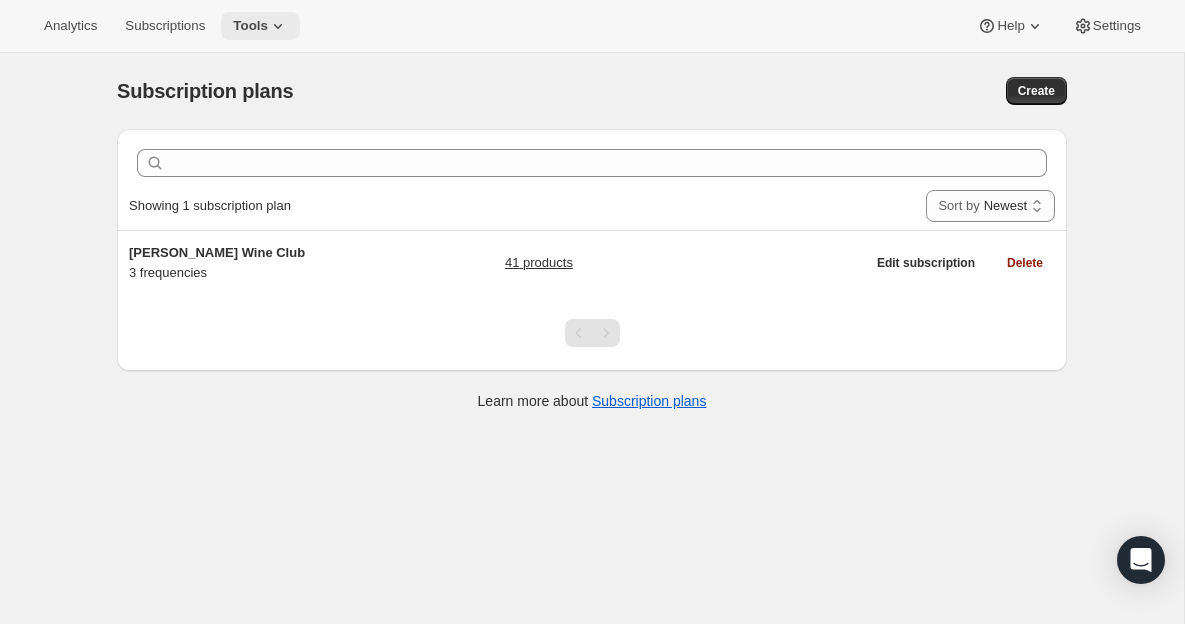 click on "Tools" at bounding box center [250, 26] 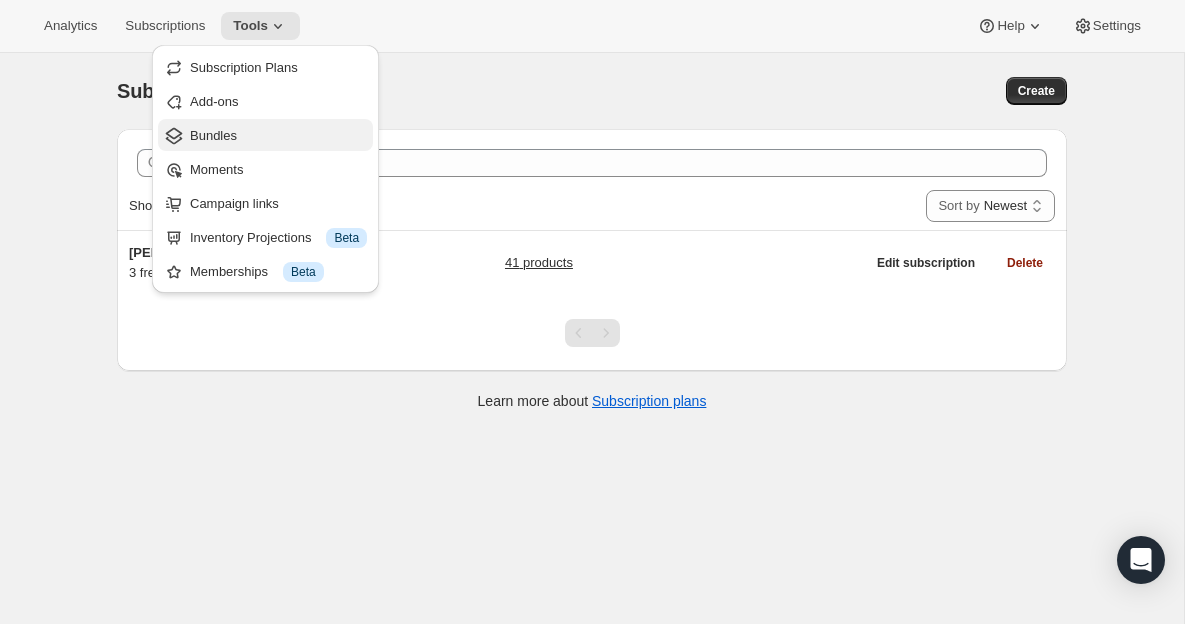 click on "Bundles" at bounding box center [278, 136] 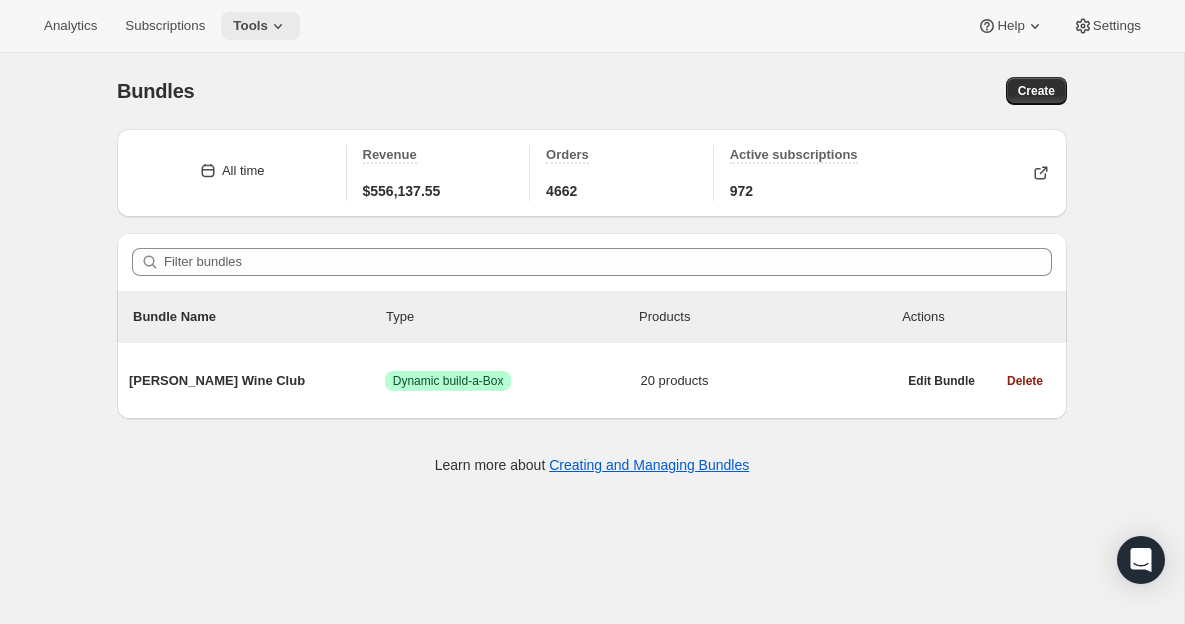 click on "Tools" at bounding box center [250, 26] 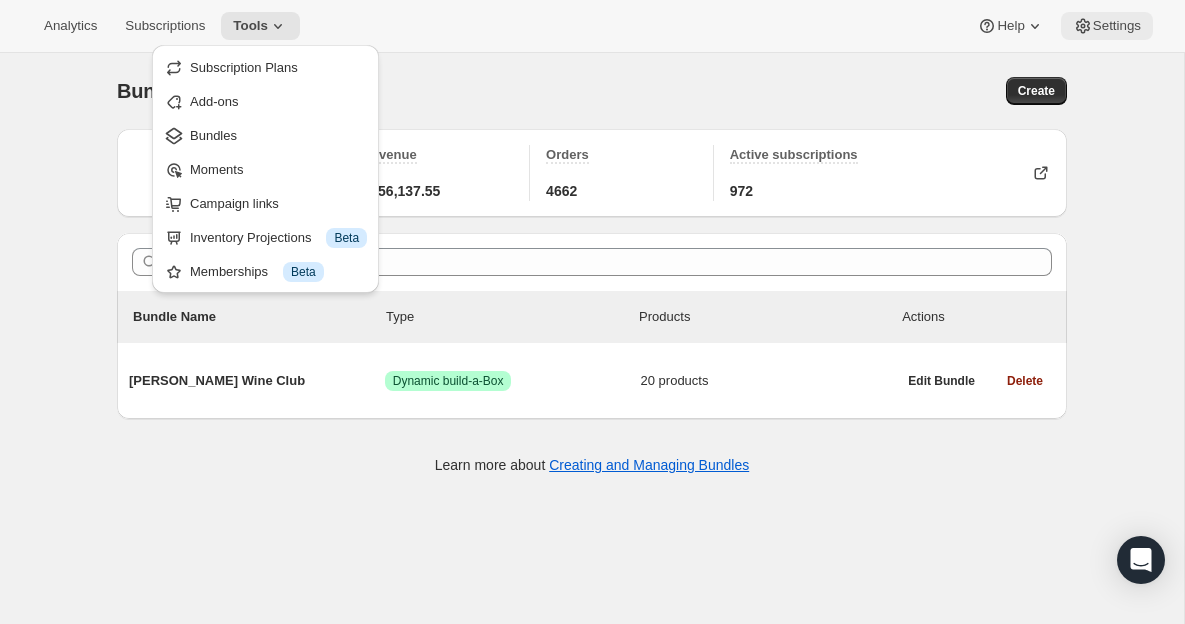 click on "Settings" at bounding box center [1117, 26] 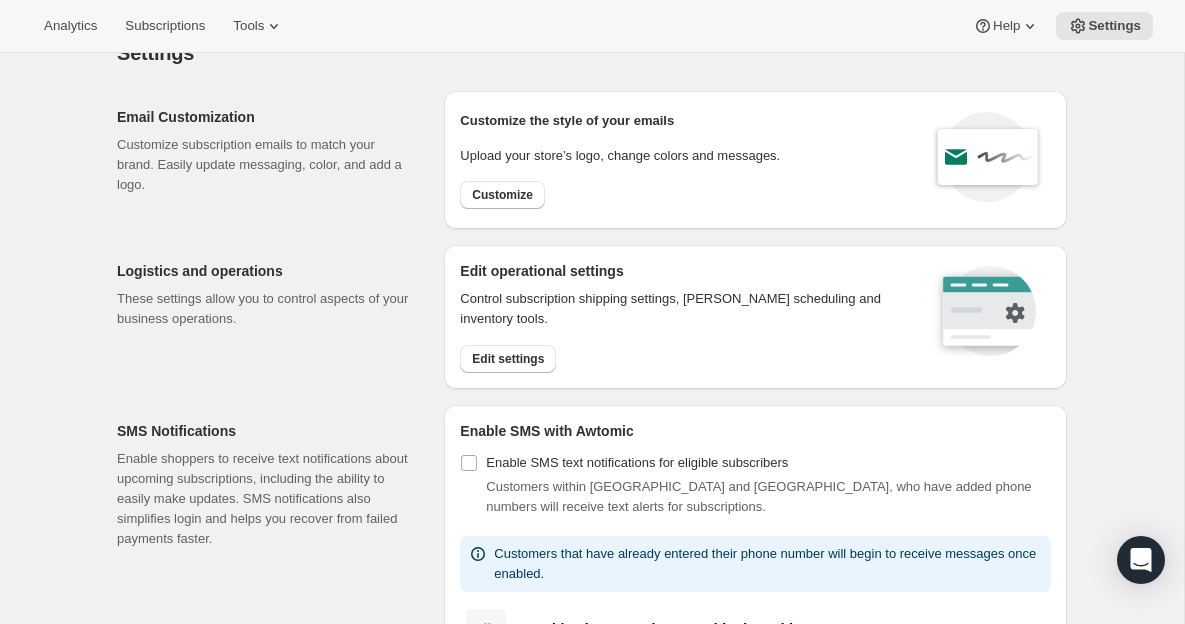 scroll, scrollTop: 36, scrollLeft: 0, axis: vertical 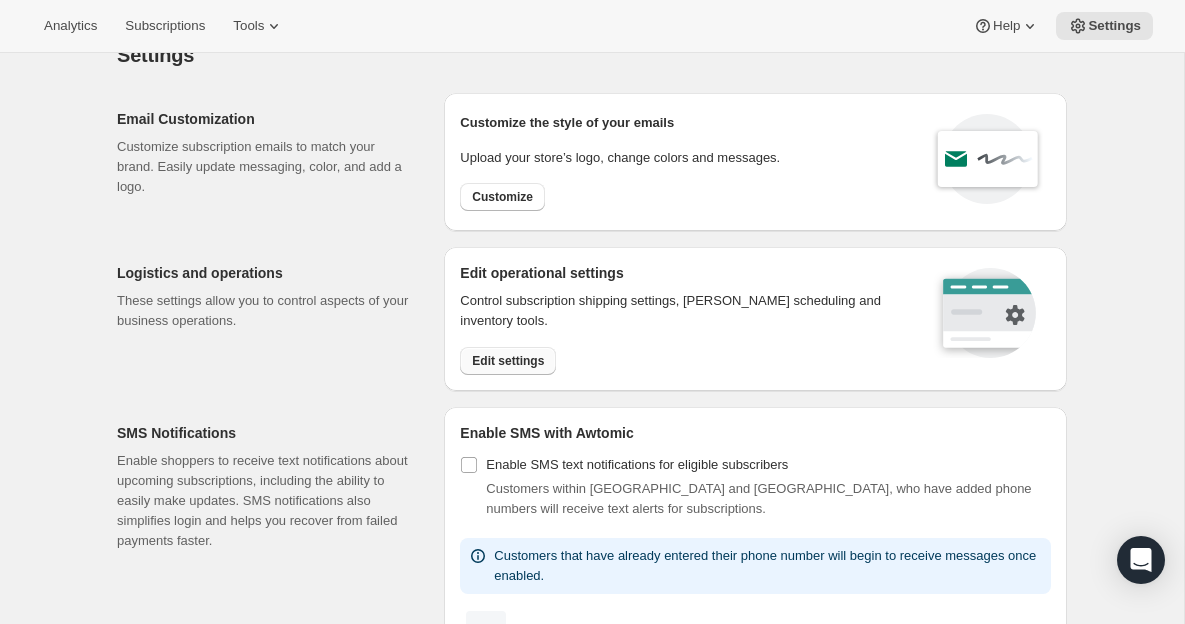 click on "Edit settings" at bounding box center [508, 361] 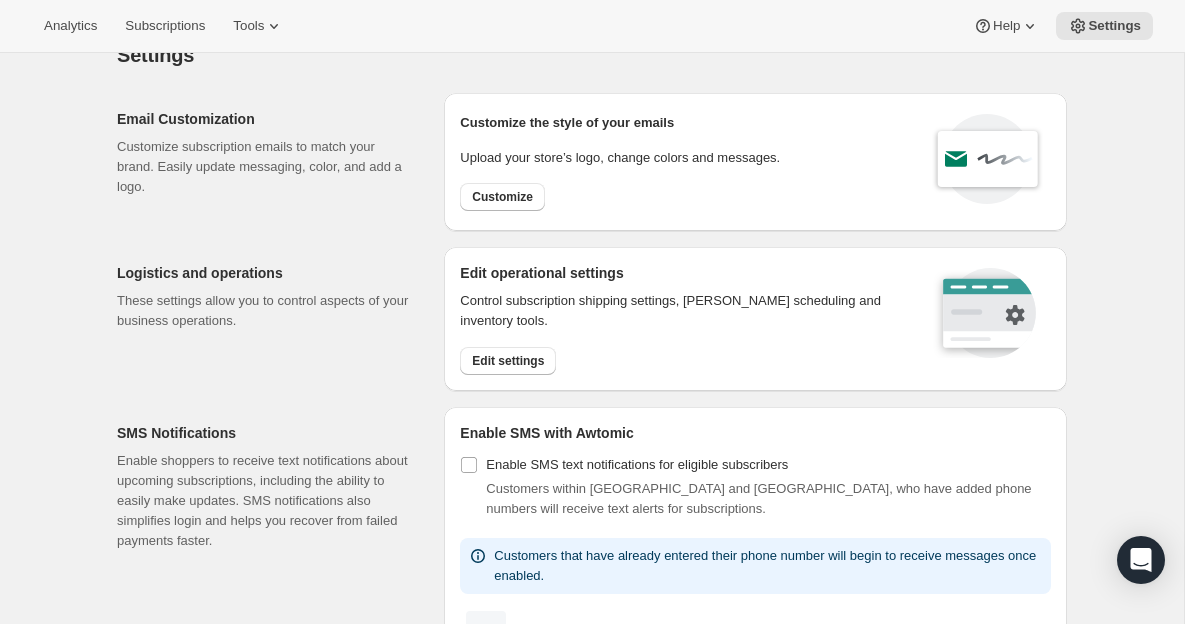 scroll, scrollTop: 0, scrollLeft: 0, axis: both 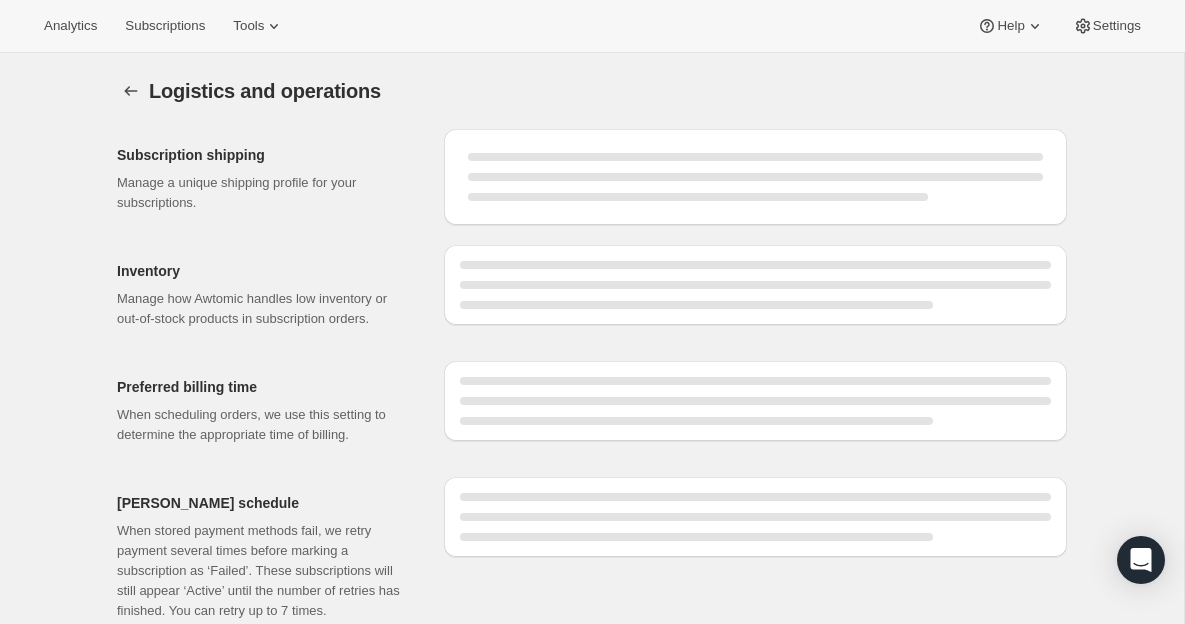 select on "DAY" 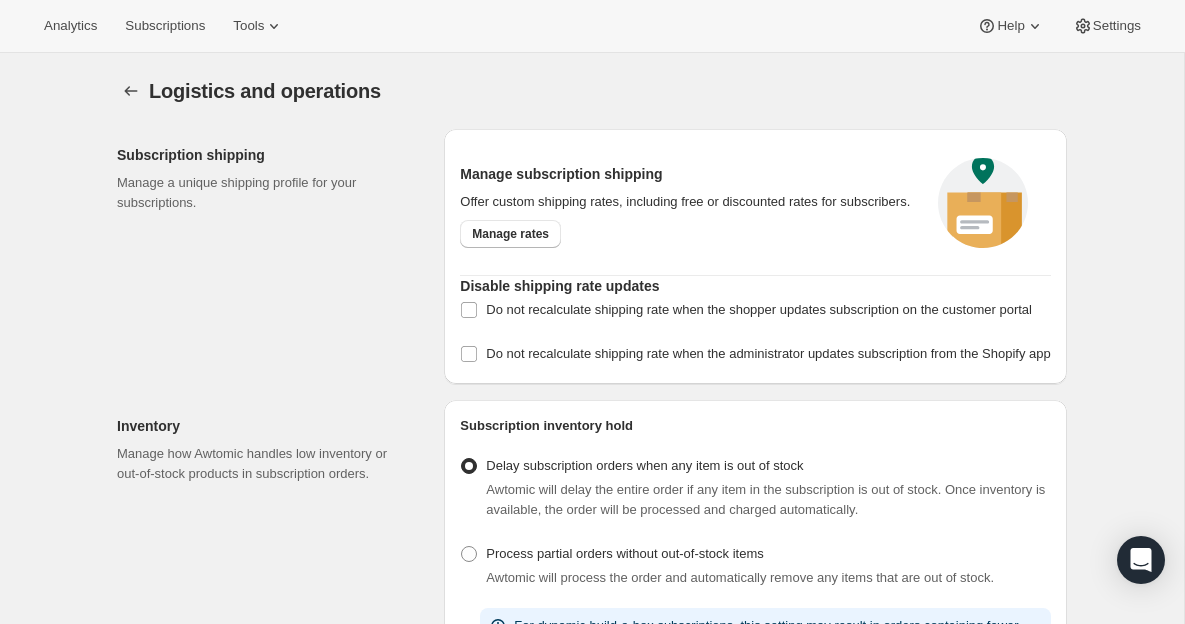 radio on "true" 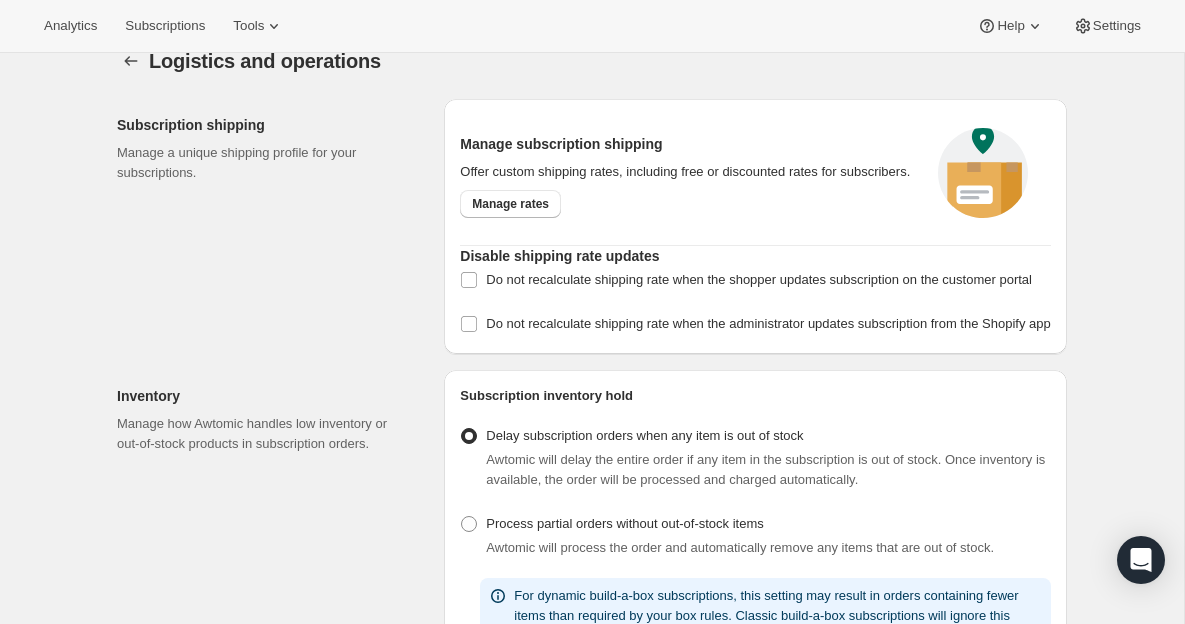 scroll, scrollTop: 0, scrollLeft: 0, axis: both 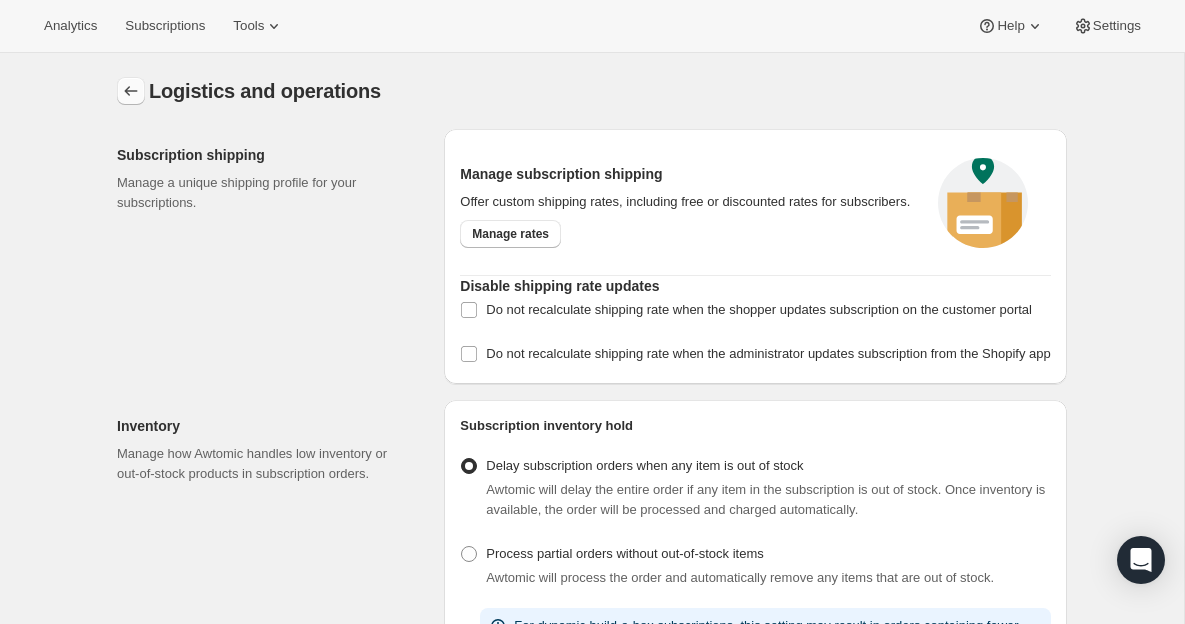 click 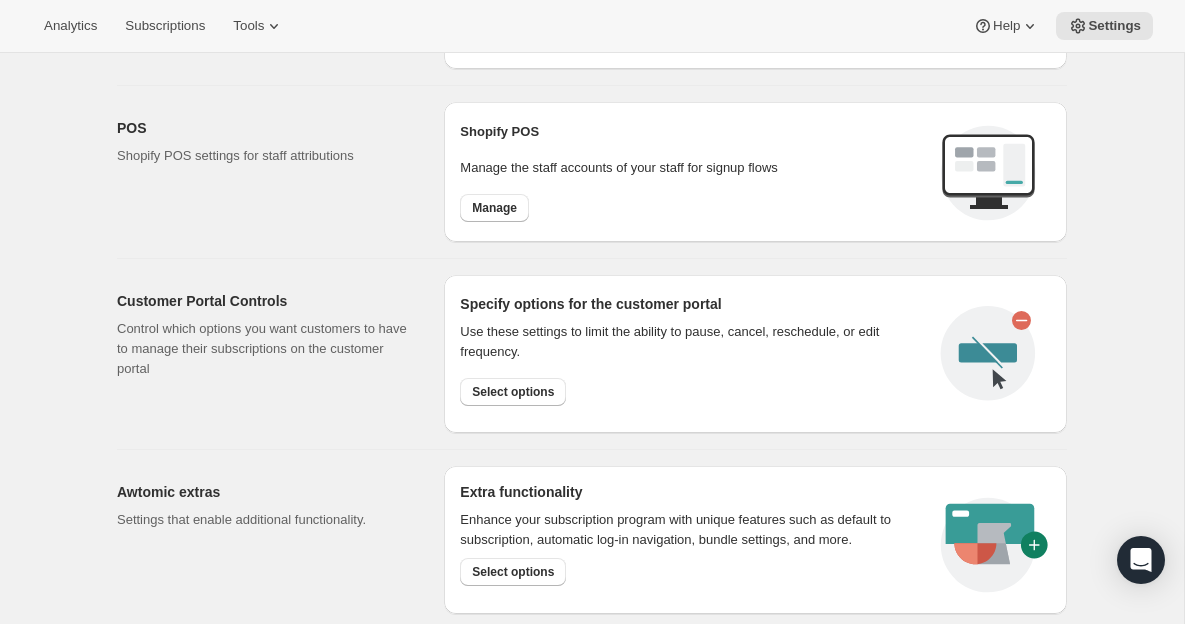 scroll, scrollTop: 811, scrollLeft: 0, axis: vertical 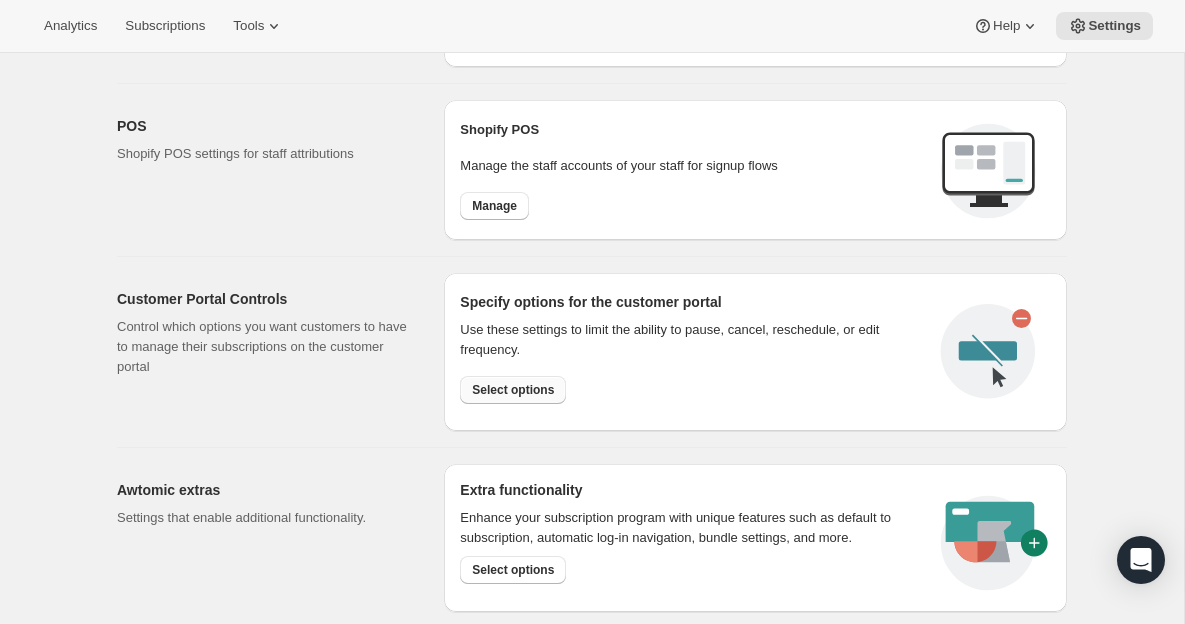click on "Select options" at bounding box center (513, 390) 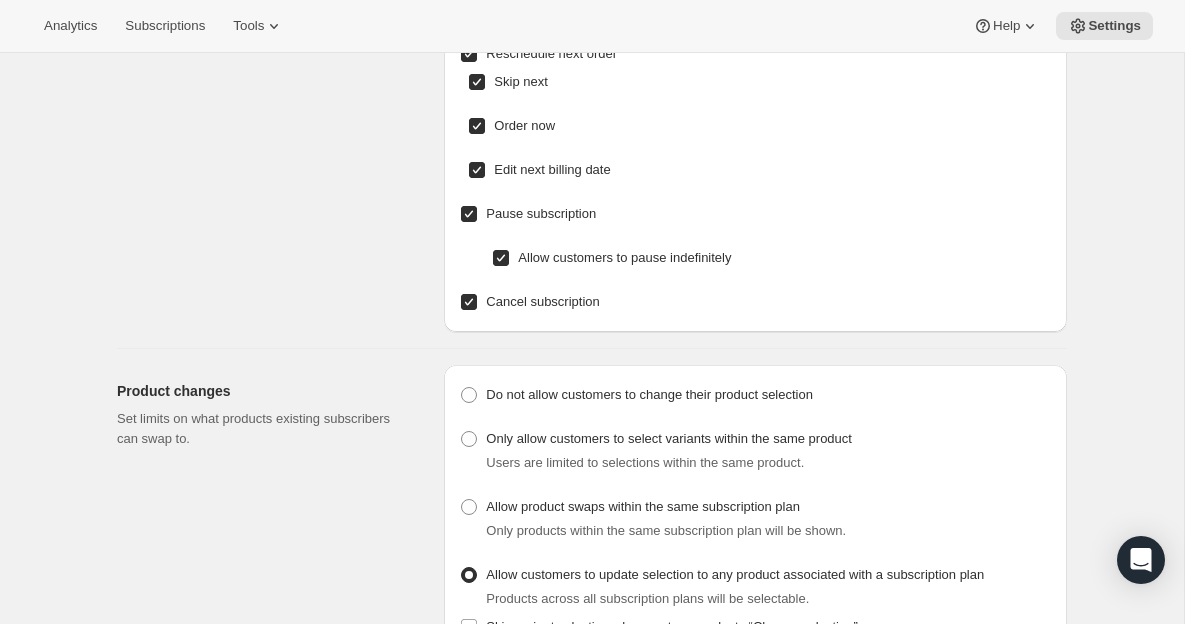 scroll, scrollTop: 0, scrollLeft: 0, axis: both 